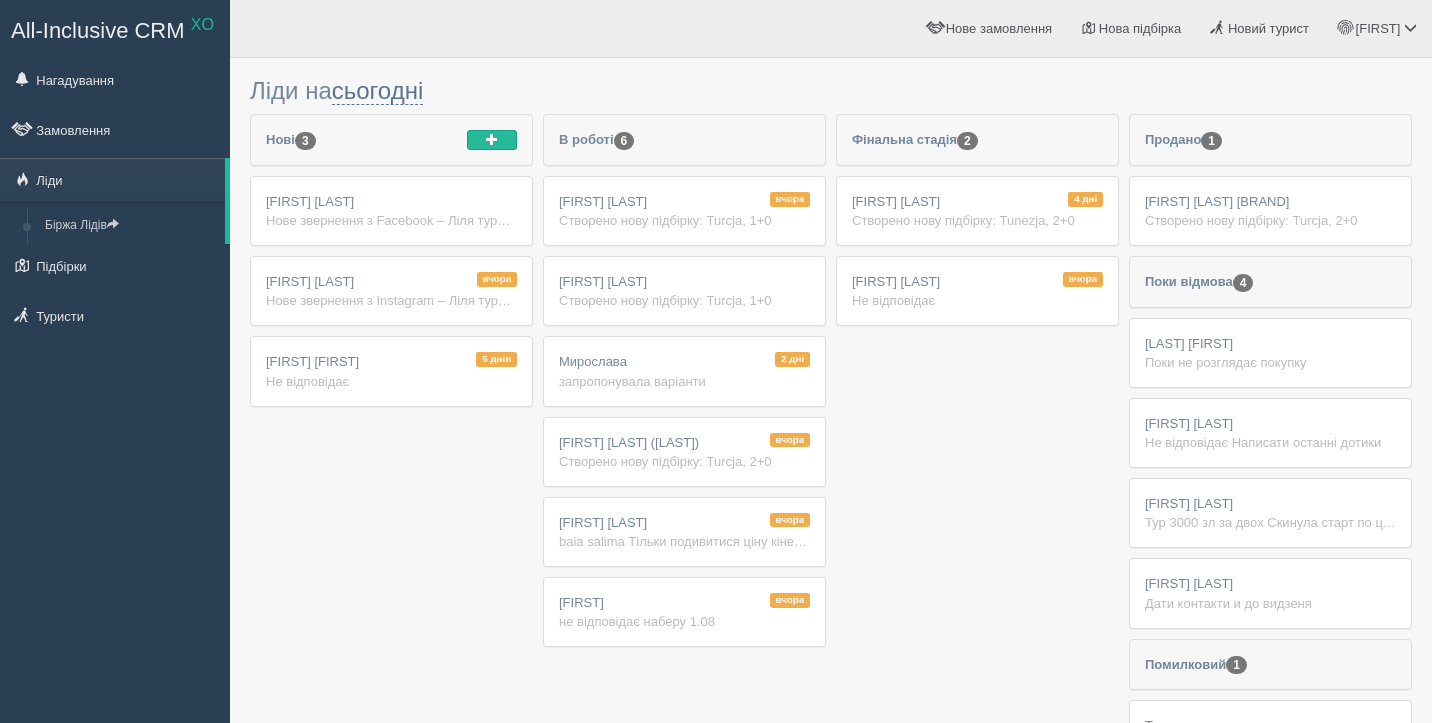 scroll, scrollTop: 0, scrollLeft: 0, axis: both 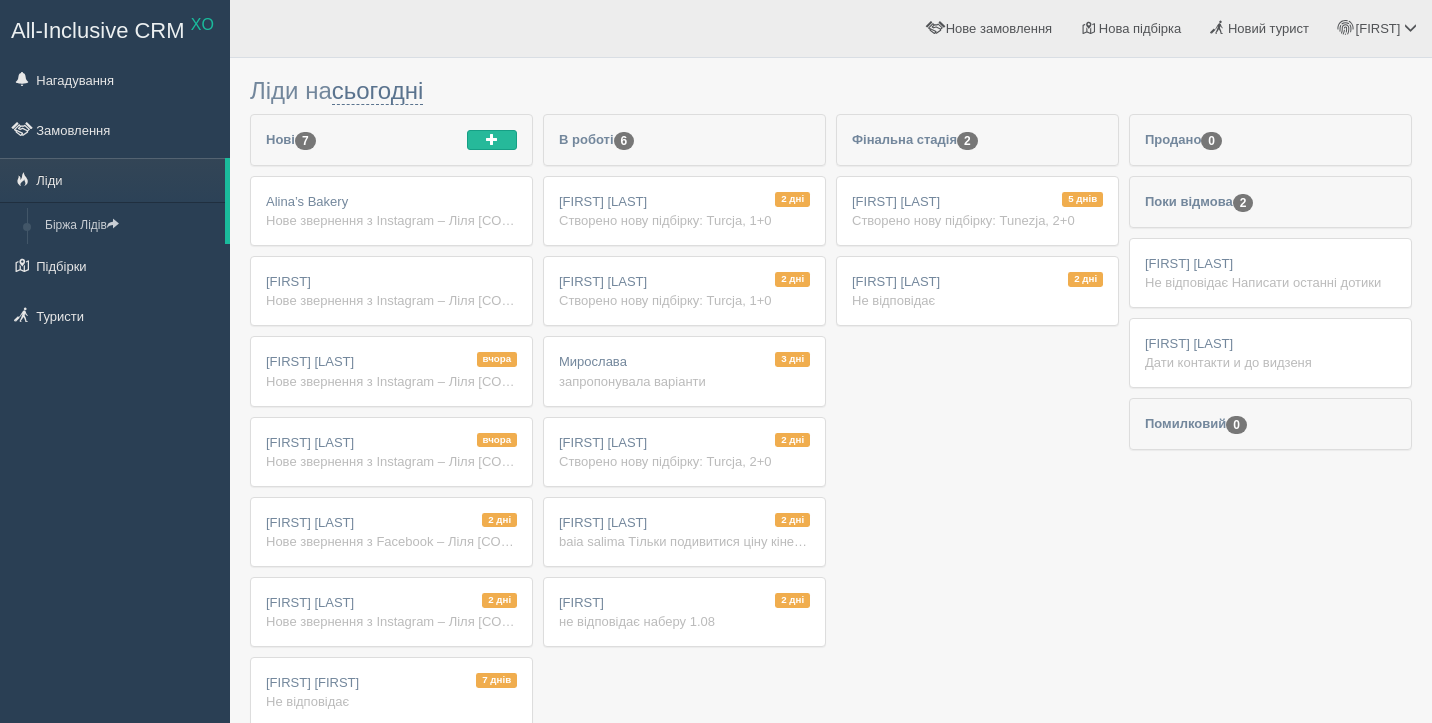 click on "Alina’s Bakery
Нове звернення з Instagram – Ліля туреччина baia salima
Ім'я: Alina’s Bakery
Телефон: +380976842708
Реклама Instagram: baia salima ліди
які дати ви розглядаєте для подорожі?: 20.08.25
на який меседжер зручно отримати пропозицію (telegram, viber, whatsapp)?: Вайбер" at bounding box center (391, 211) 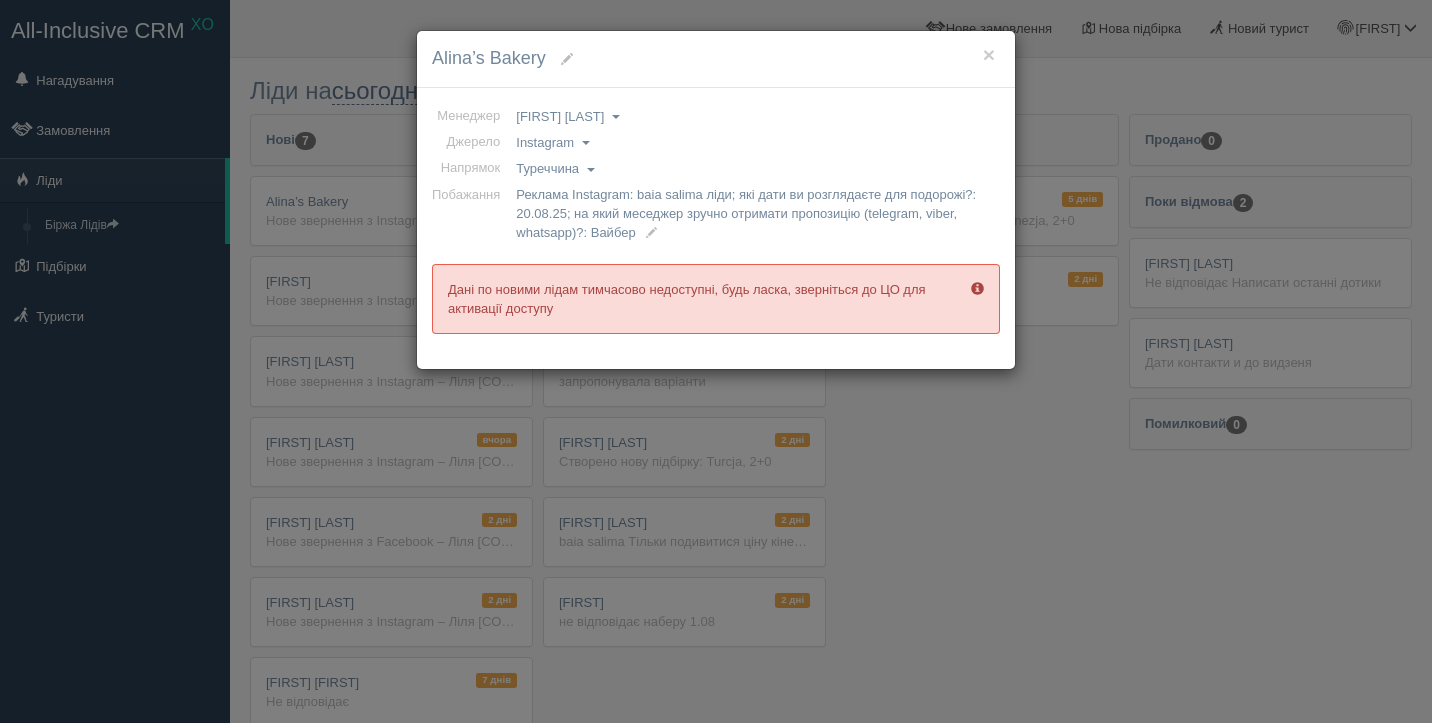 click at bounding box center [651, 233] 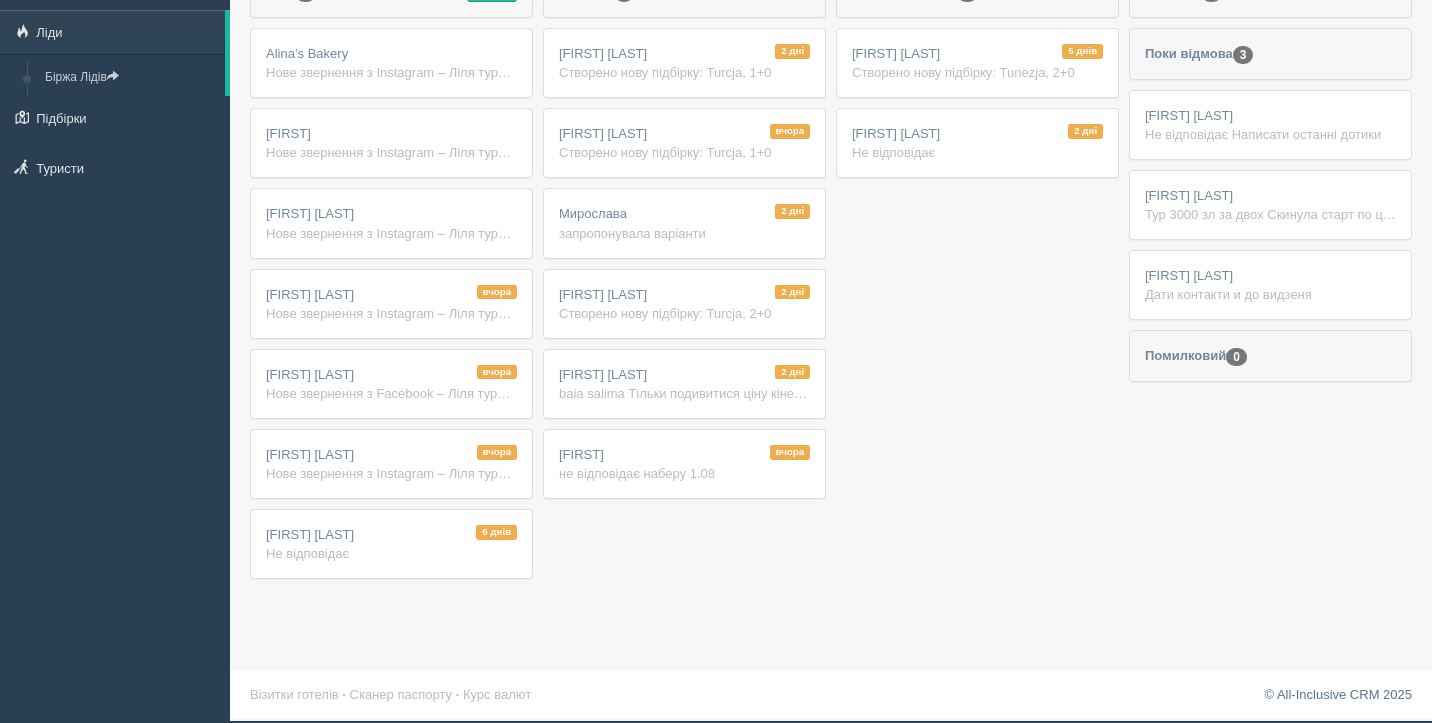 scroll, scrollTop: 0, scrollLeft: 0, axis: both 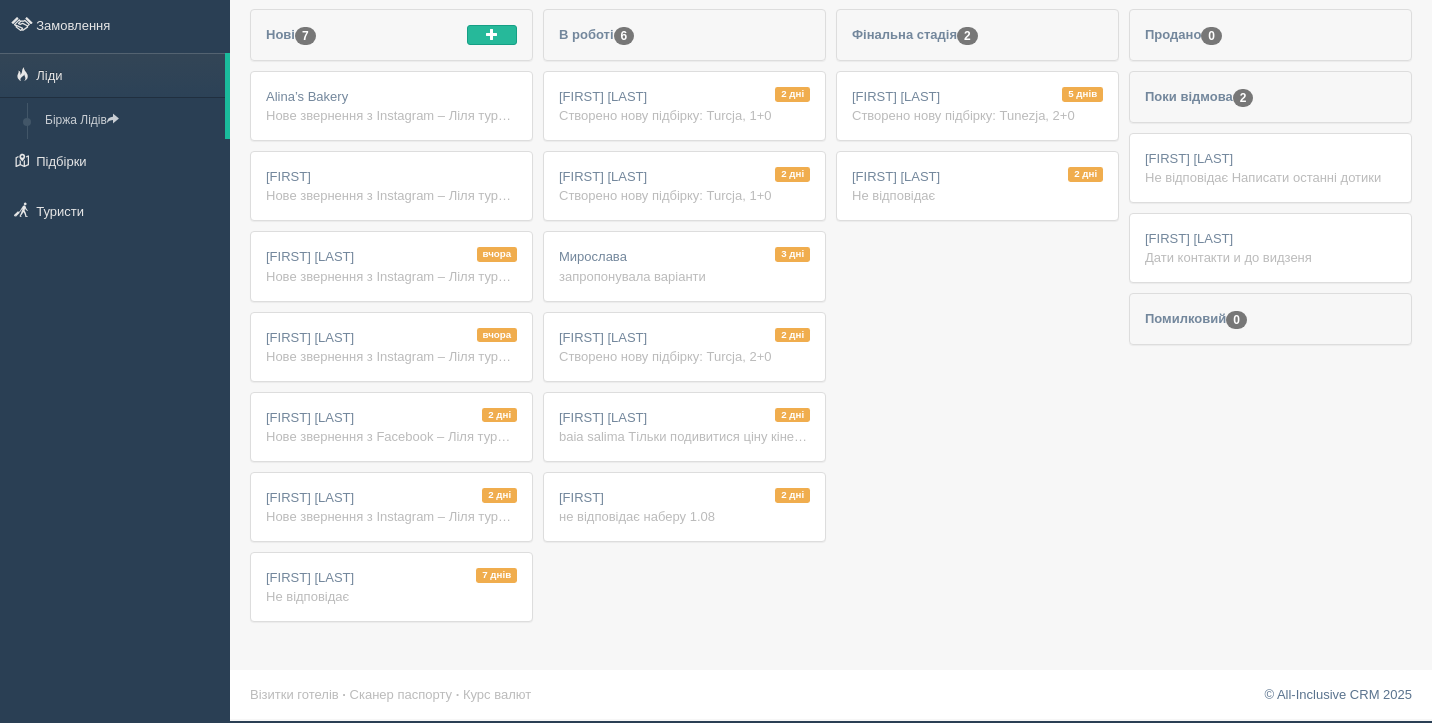 click on "Нове звернення з Instagram – Ліля туреччина baia salima
Ім'я: [FIRST] [LAST]
Телефон: [PHONE]
Реклама Instagram: baia salima ліди
які дати ви розглядаєте для подорожі?: 5.08-18-08 1 особа
на який меседжер зручно отримати пропозицію (telegram, viber, whatsapp)?: Telegram" at bounding box center [391, 356] 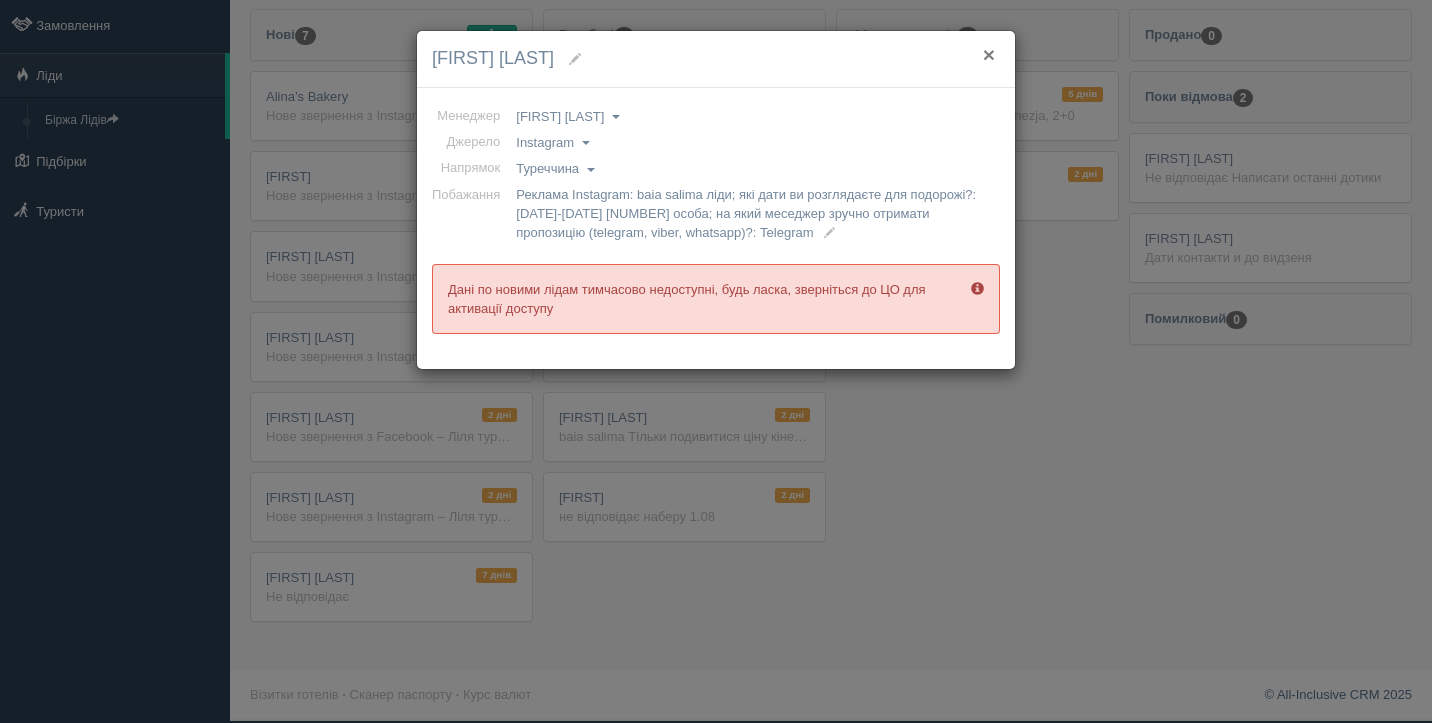 click on "×" at bounding box center (989, 54) 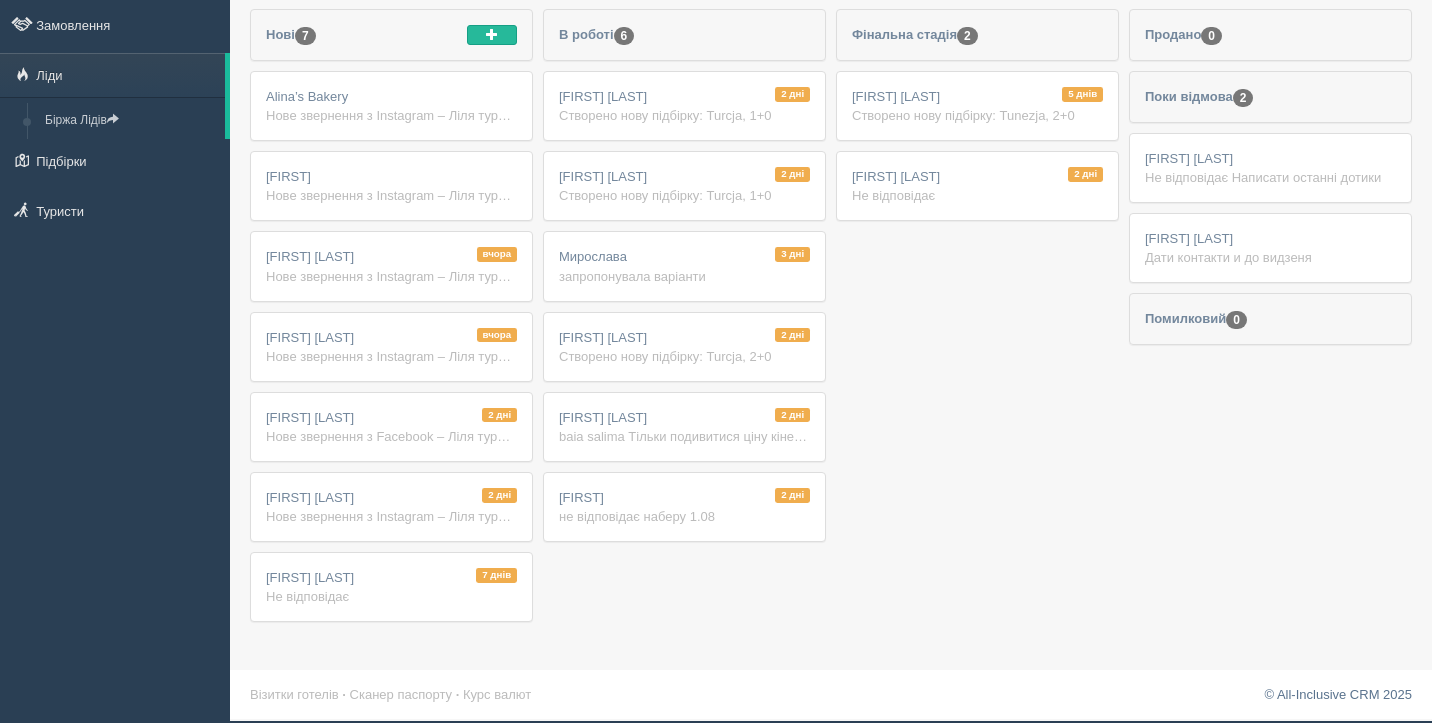 click on "Нове звернення з Instagram – Ліля туреччина baia salima
Ім'я: [FIRST] [LAST]
Телефон: [PHONE]
Реклама Instagram: baia salima ліди
які дати ви розглядаєте для подорожі?: 5 09 25 -11 09 25
на який меседжер зручно отримати пропозицію (telegram, viber, whatsapp)?: Telegram" at bounding box center (391, 195) 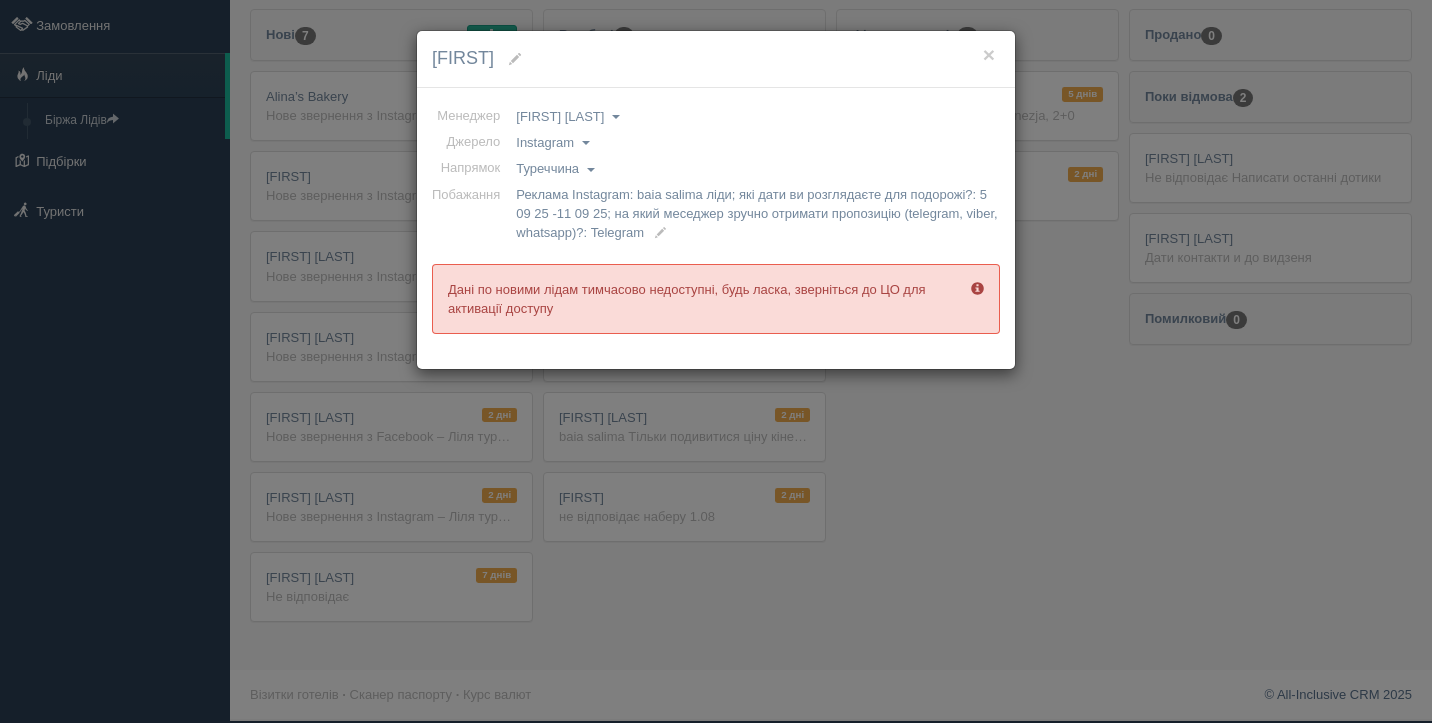 click on "[FIRST]" at bounding box center [716, 59] 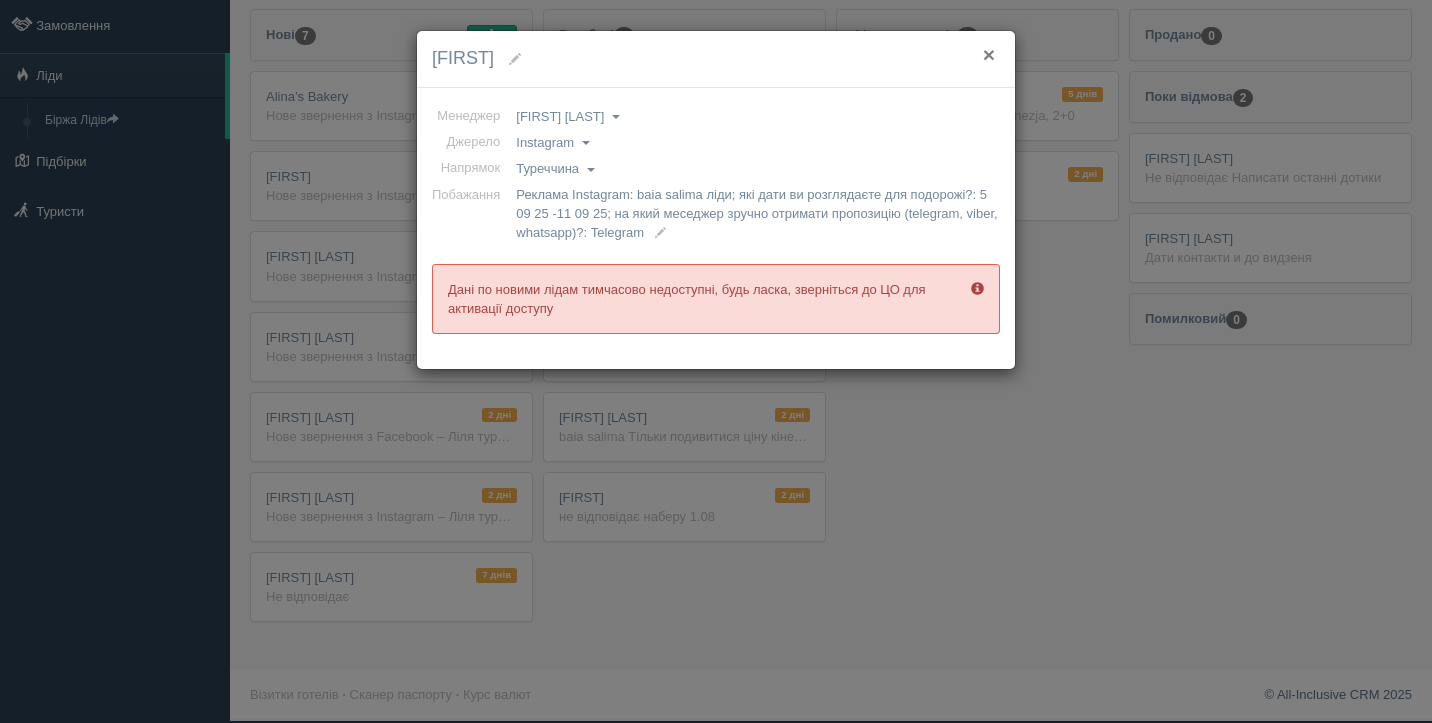 click on "×" at bounding box center (989, 54) 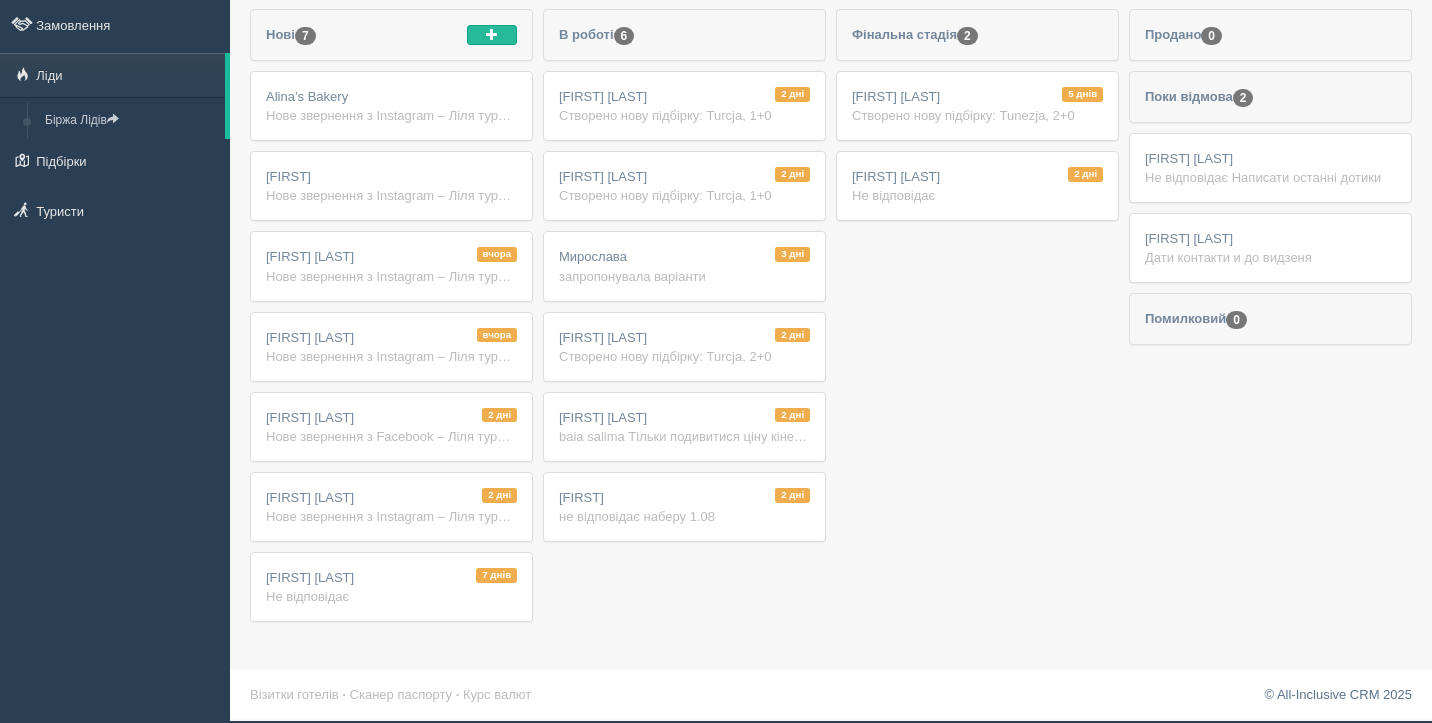 click on "Нове звернення з Instagram – Ліля туреччина baia salima
Ім'я: [FIRST]
Телефон: [PHONE]
Реклама Instagram: baia salima ліди
які дати ви розглядаєте для подорожі?: 5 09 25 -11 09 25
на який меседжер зручно отримати пропозицію (telegram, viber, whatsapp)?: Telegram" at bounding box center (391, 195) 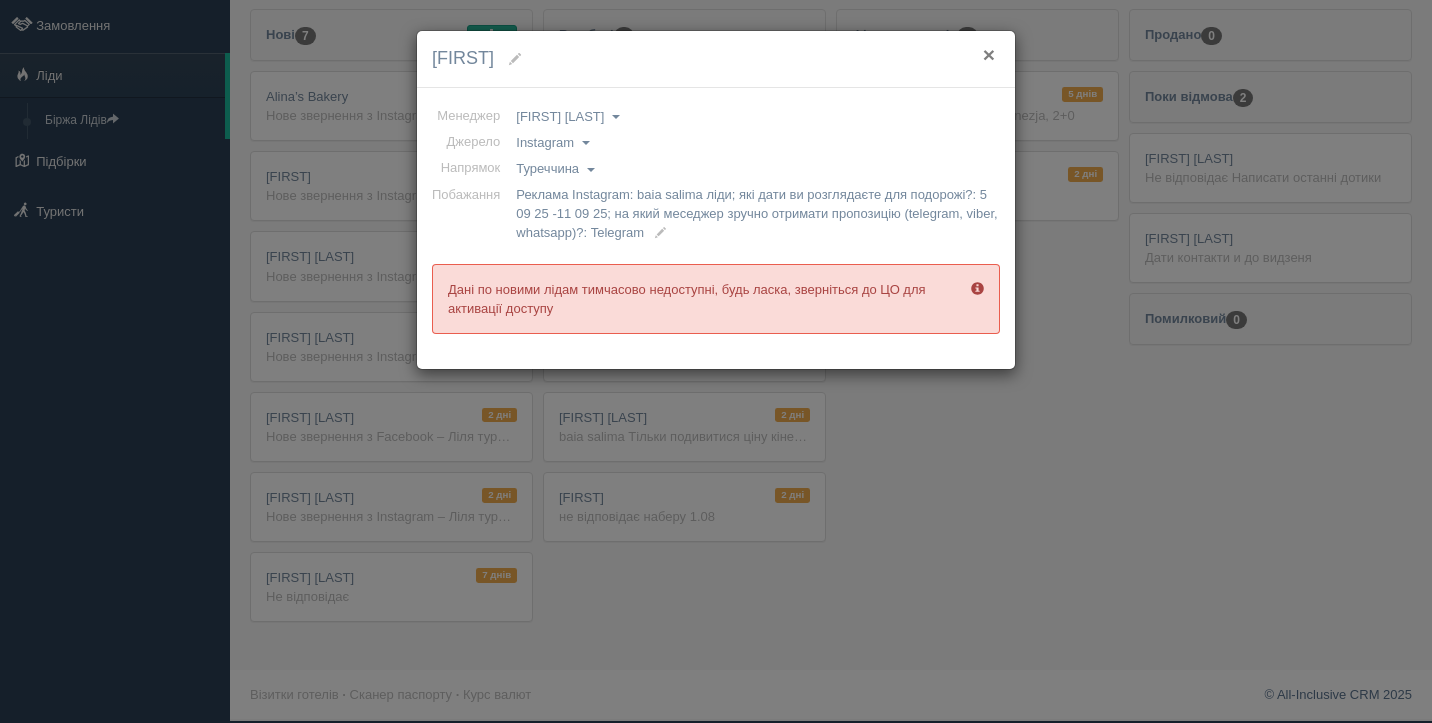click on "×" at bounding box center [989, 54] 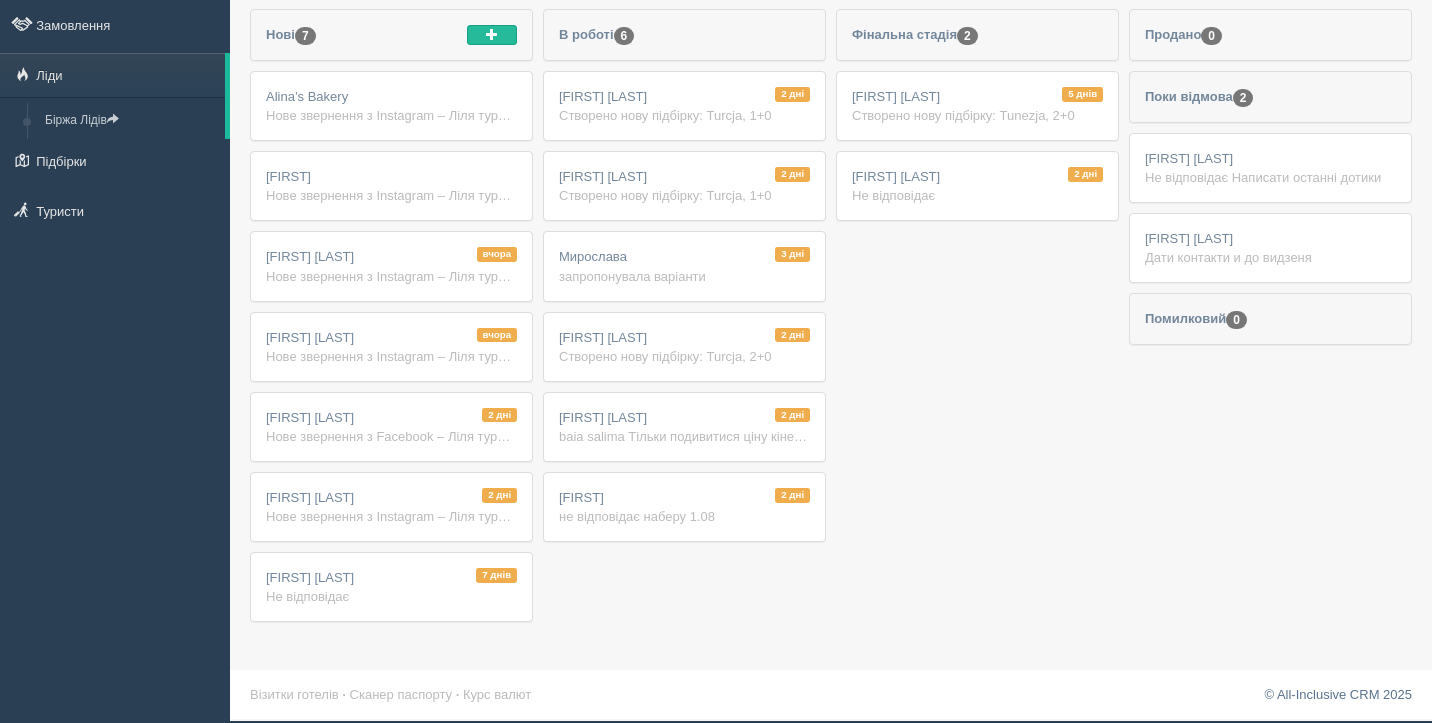 click on "Нове звернення з Instagram – Ліля туреччина baia salima
Ім'я: [FIRST]
Телефон: [PHONE]
Реклама Instagram: baia salima ліди
які дати ви розглядаєте для подорожі?: 5 09 25 -11 09 25
на який меседжер зручно отримати пропозицію (telegram, viber, whatsapp)?: Telegram" at bounding box center [391, 195] 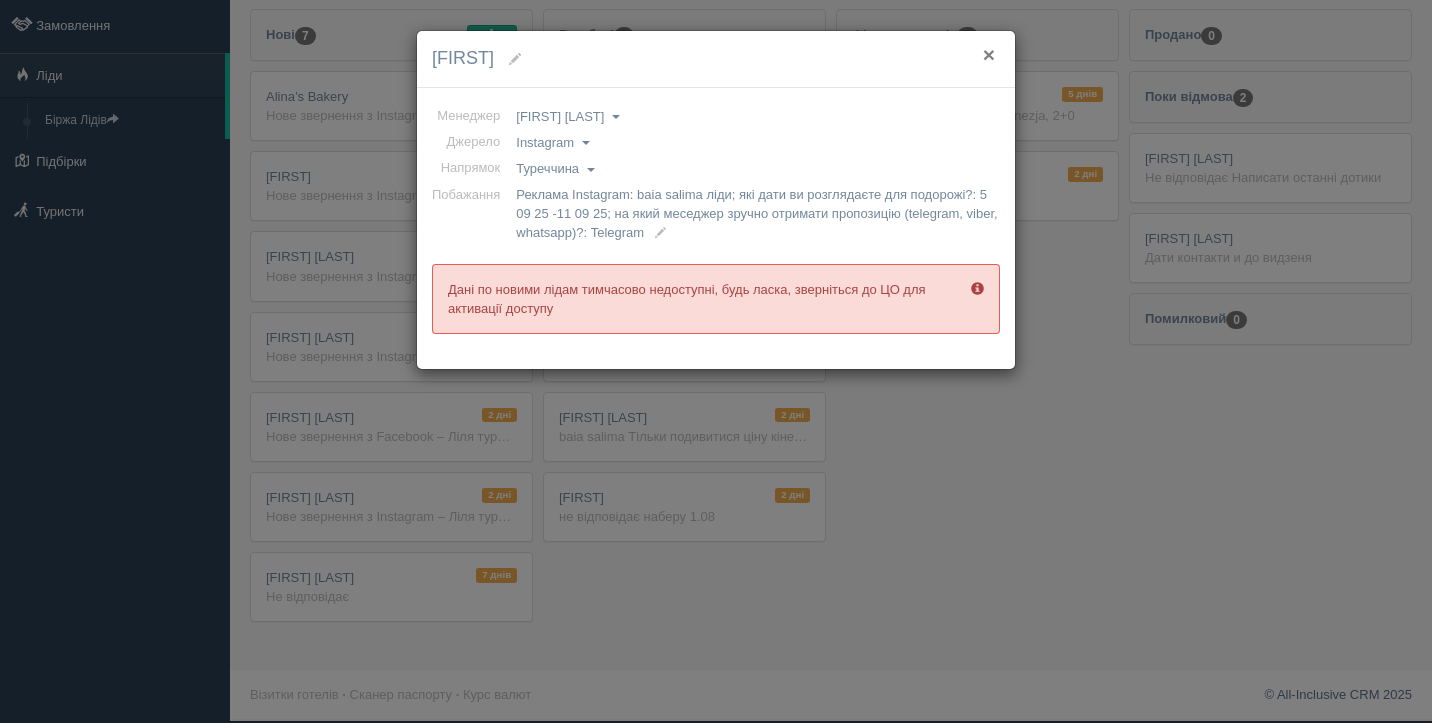 click on "×" at bounding box center [989, 54] 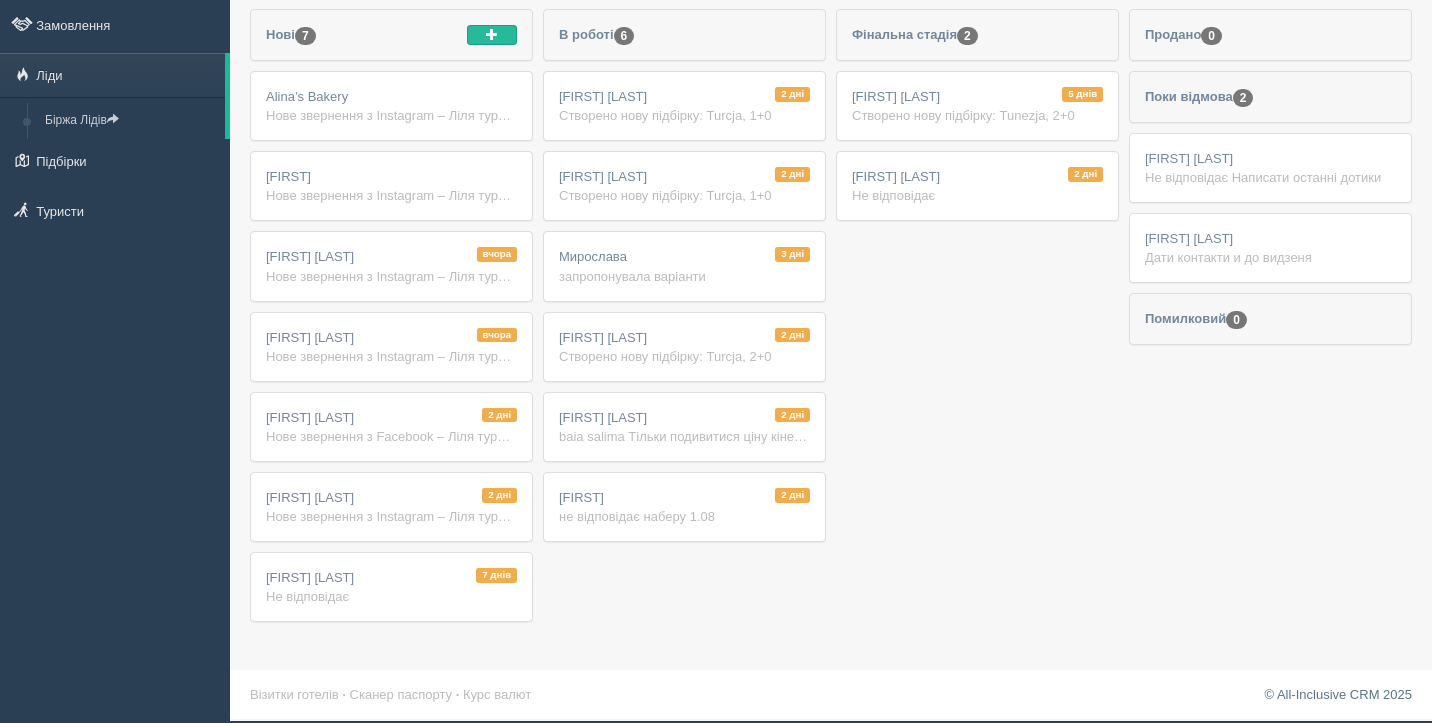 scroll, scrollTop: 47, scrollLeft: 0, axis: vertical 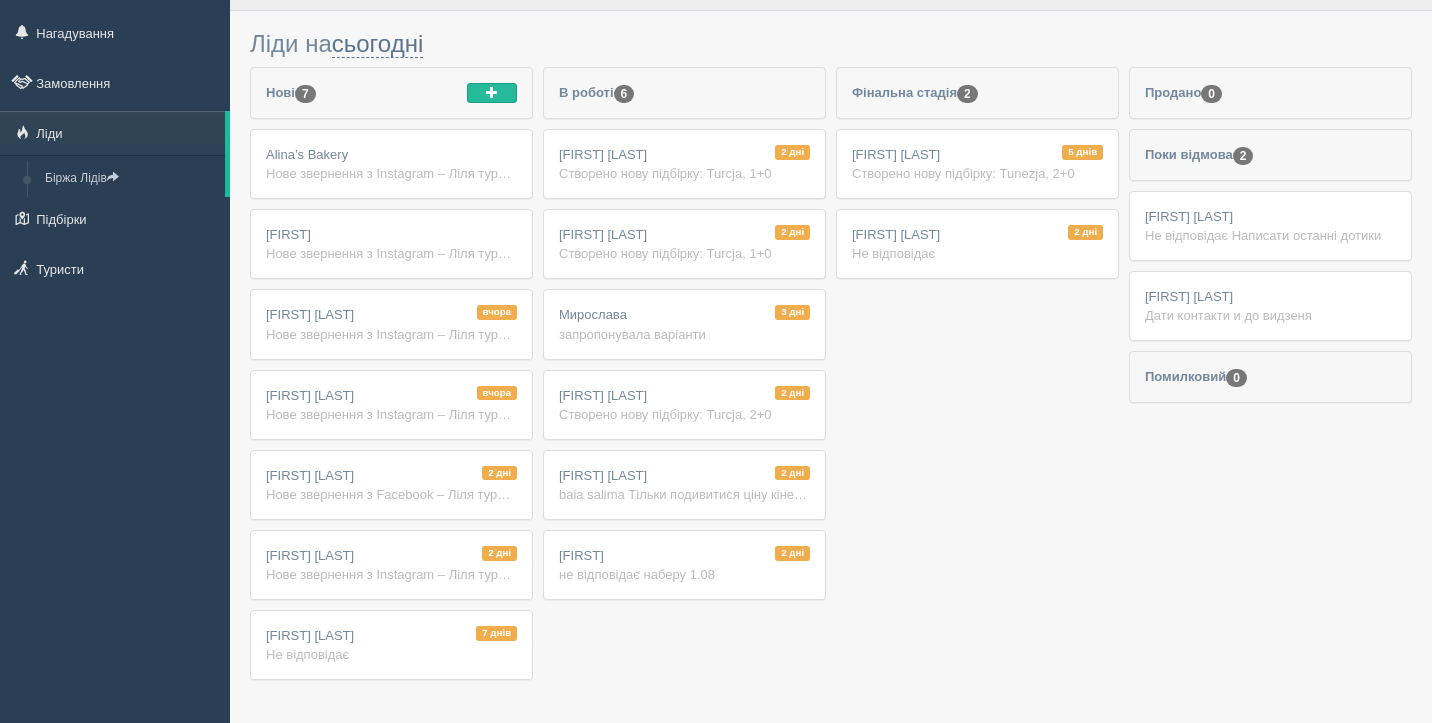 click on "[FIRST]
Нове звернення з Instagram – Ліля туреччина baia salima
Ім'я: [FIRST]
Телефон: [PHONE]
Реклама Instagram: baia salima ліди
які дати ви розглядаєте для подорожі?: 5 09 25 -11 09 25
на який меседжер зручно отримати пропозицію (telegram, viber, whatsapp)?: Telegram" at bounding box center [391, 244] 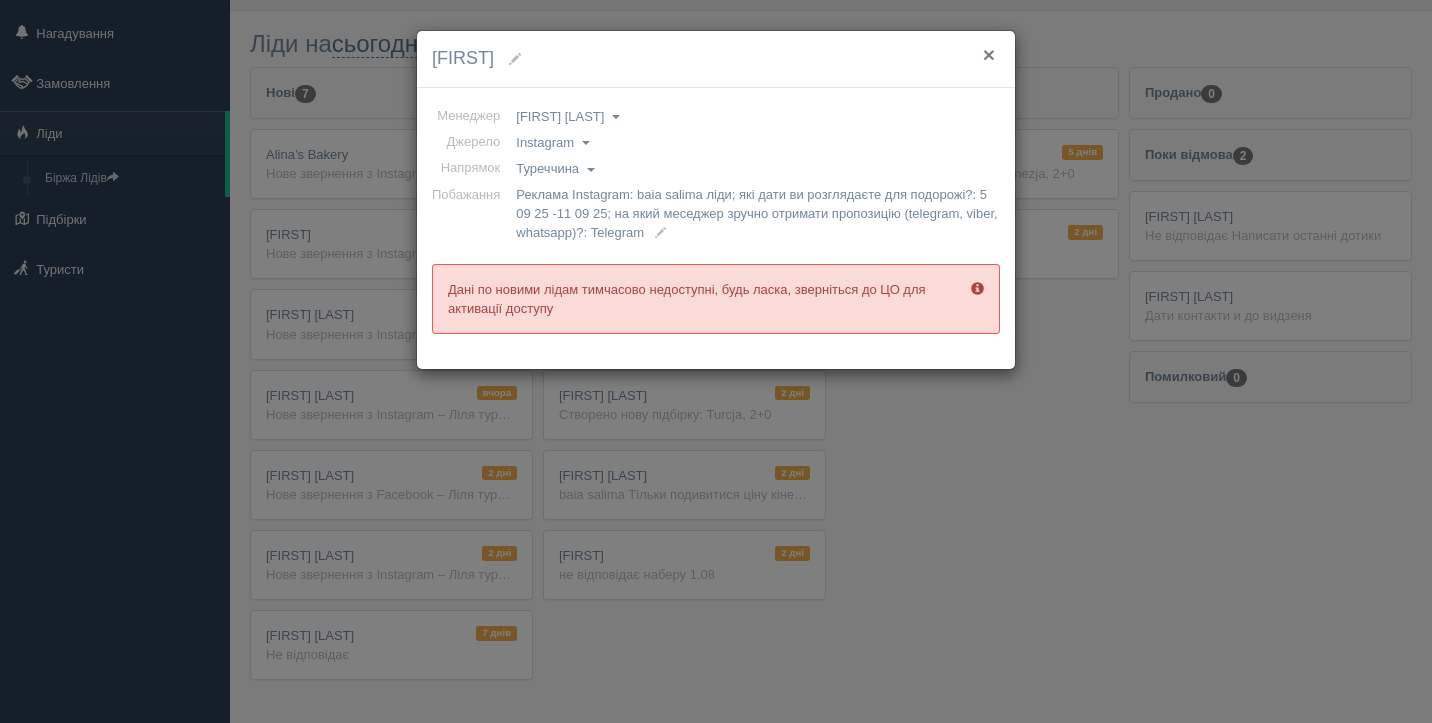 click on "×" at bounding box center [989, 54] 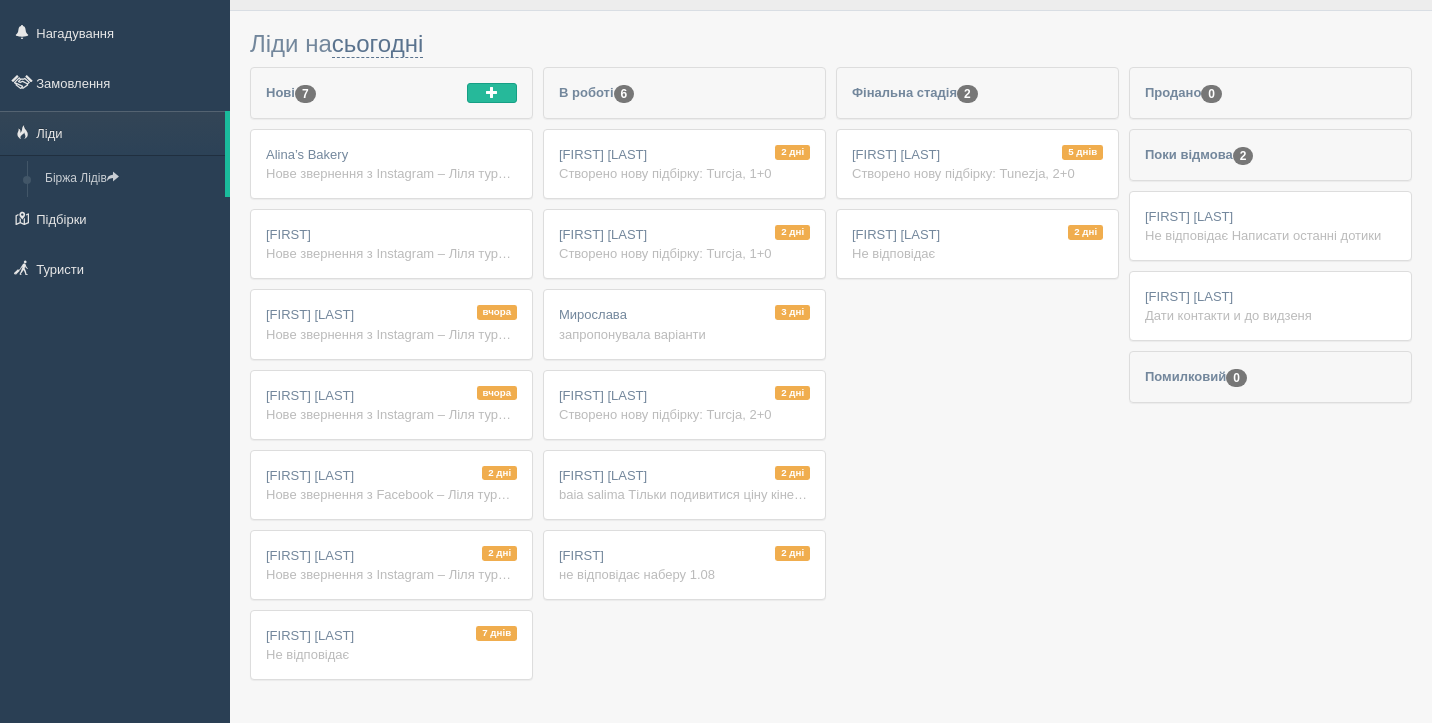 click on "Нове звернення з Instagram – Ліля туреччина baia salima
Ім'я: [FIRST]
Телефон: [PHONE]
Реклама Instagram: baia salima ліди
які дати ви розглядаєте для подорожі?: 5 09 25 -11 09 25
на який меседжер зручно отримати пропозицію (telegram, viber, whatsapp)?: Telegram" at bounding box center (391, 253) 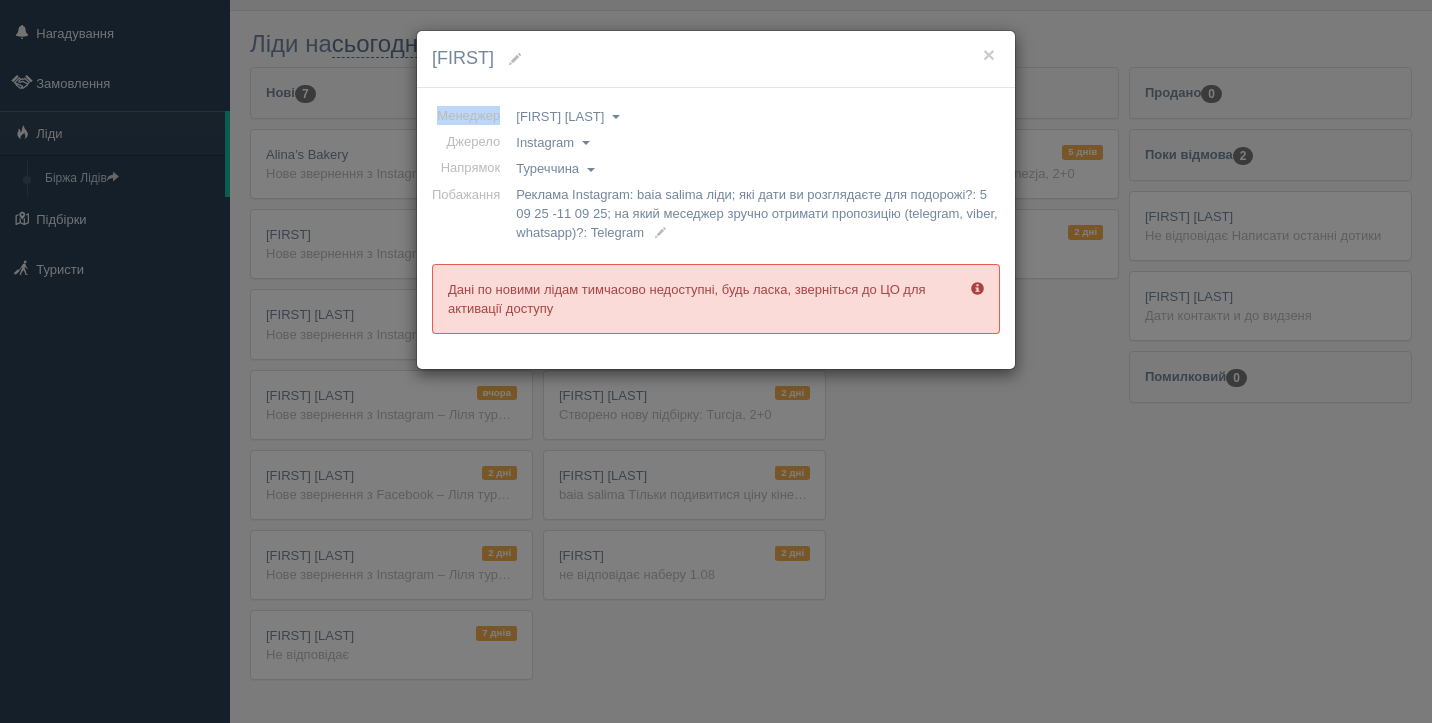 click on "×
[FIRST]
Менеджер
[FIRST] [LAST]
Аліна Бутенко
Анна Хоменко
Артемій Бойчук
Катерина Петриковець
Лілія Філіп
Наталія Карпіна
Олена Дунаєва
Тетяна Дмитренко
Тетяна Зварун
Тетяна Жумбей
[FIRST] [LAST]
[FIRST] [LAST]
Аліна Бутенко
Анна Хоменко
Артемій Бойчук
Катерина Петриковець
Лілія Філіп
Наталія Карпіна" at bounding box center (716, 361) 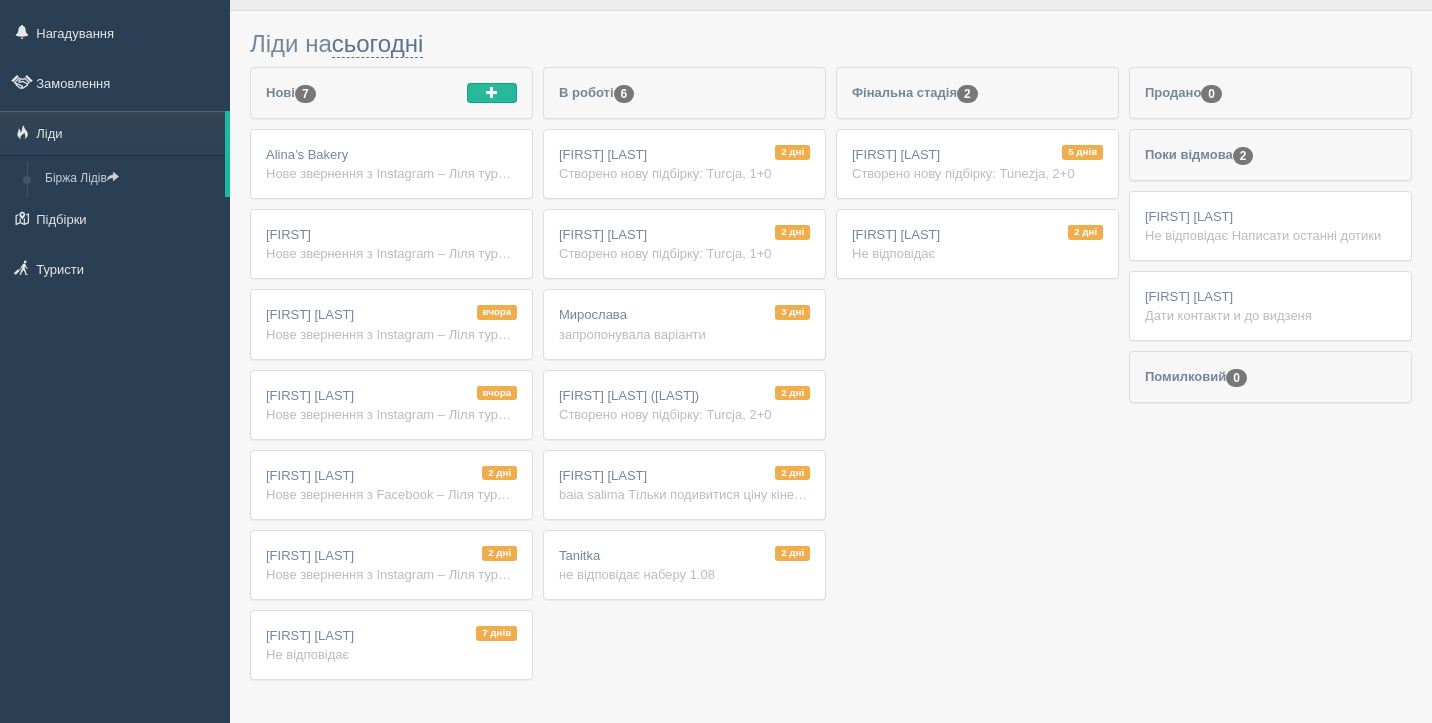 scroll, scrollTop: 0, scrollLeft: 0, axis: both 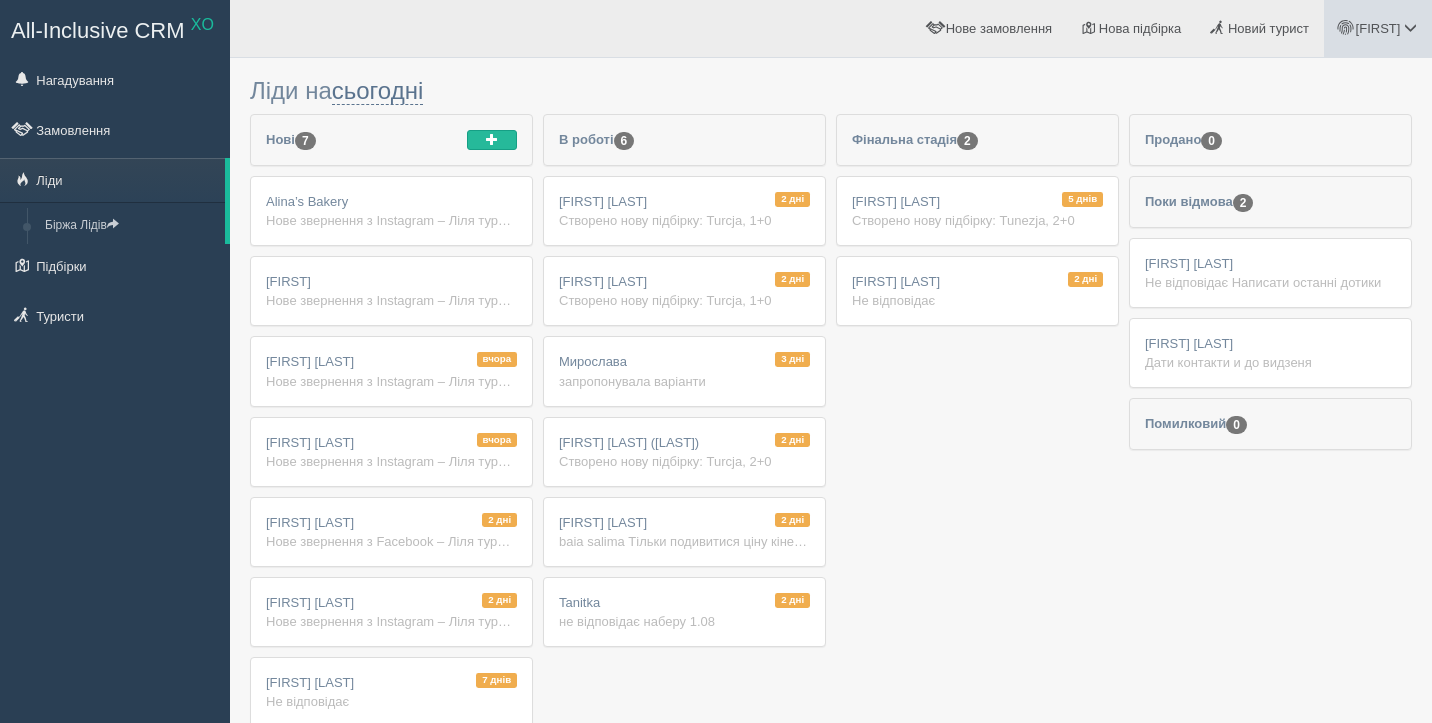 click on "[FIRST]" at bounding box center [1378, 28] 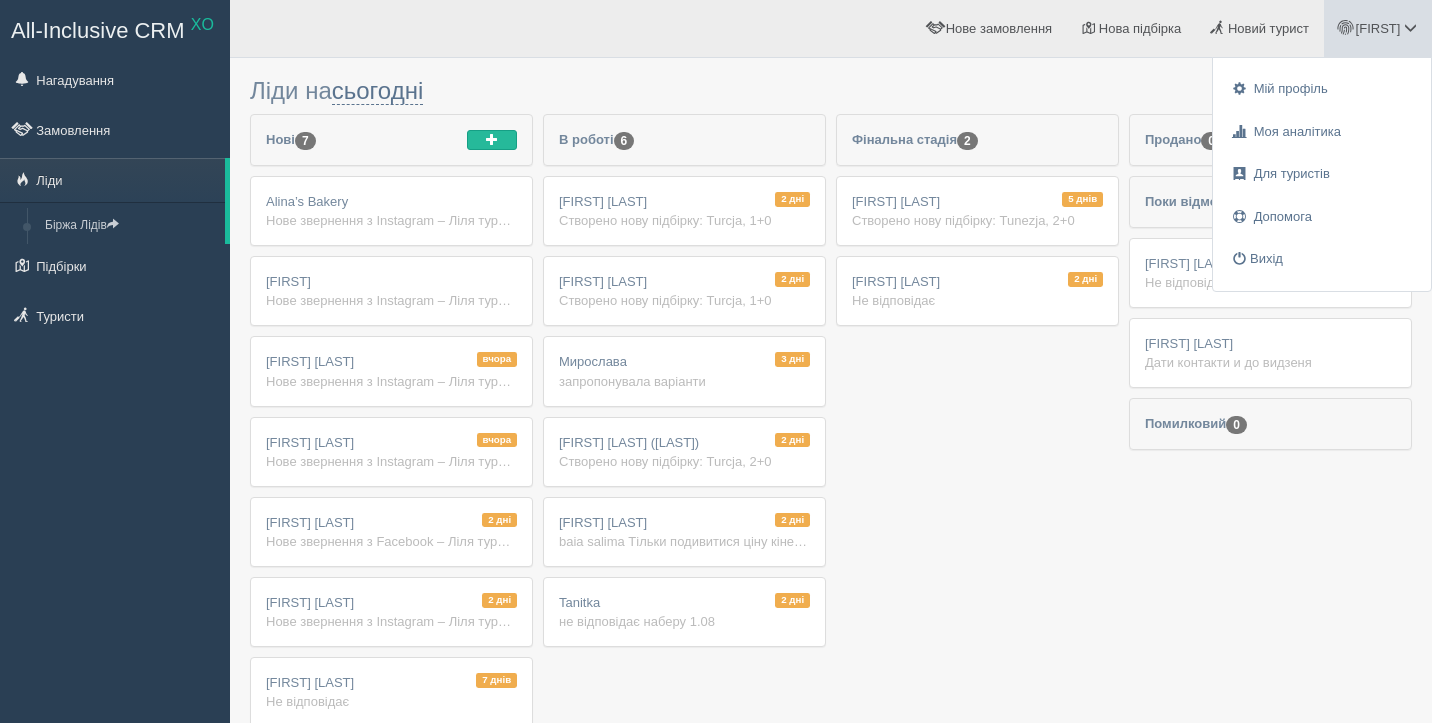 click on "Ліди на
сьогодні
Сьогодні
Завтра
Цей тиждень
Наступний тиждень
Показати підказки" at bounding box center (831, 91) 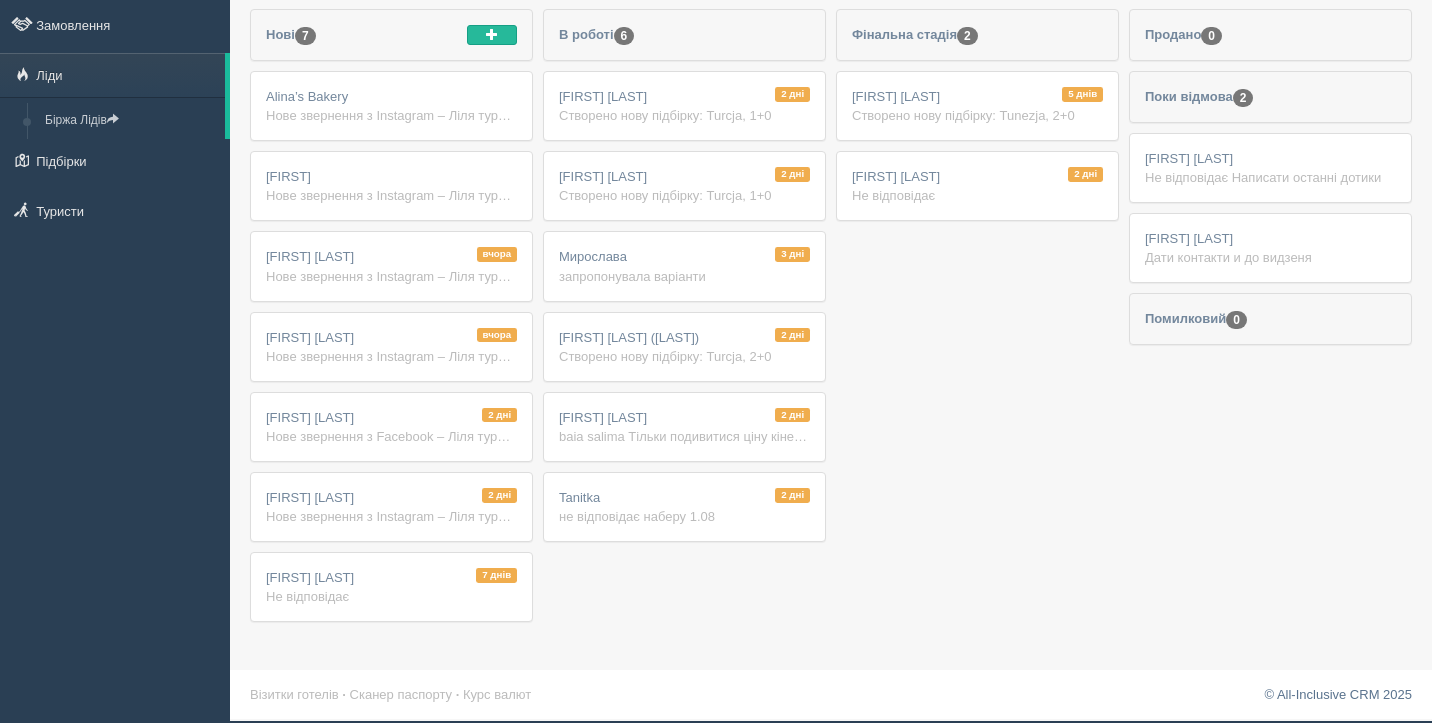 scroll, scrollTop: 0, scrollLeft: 0, axis: both 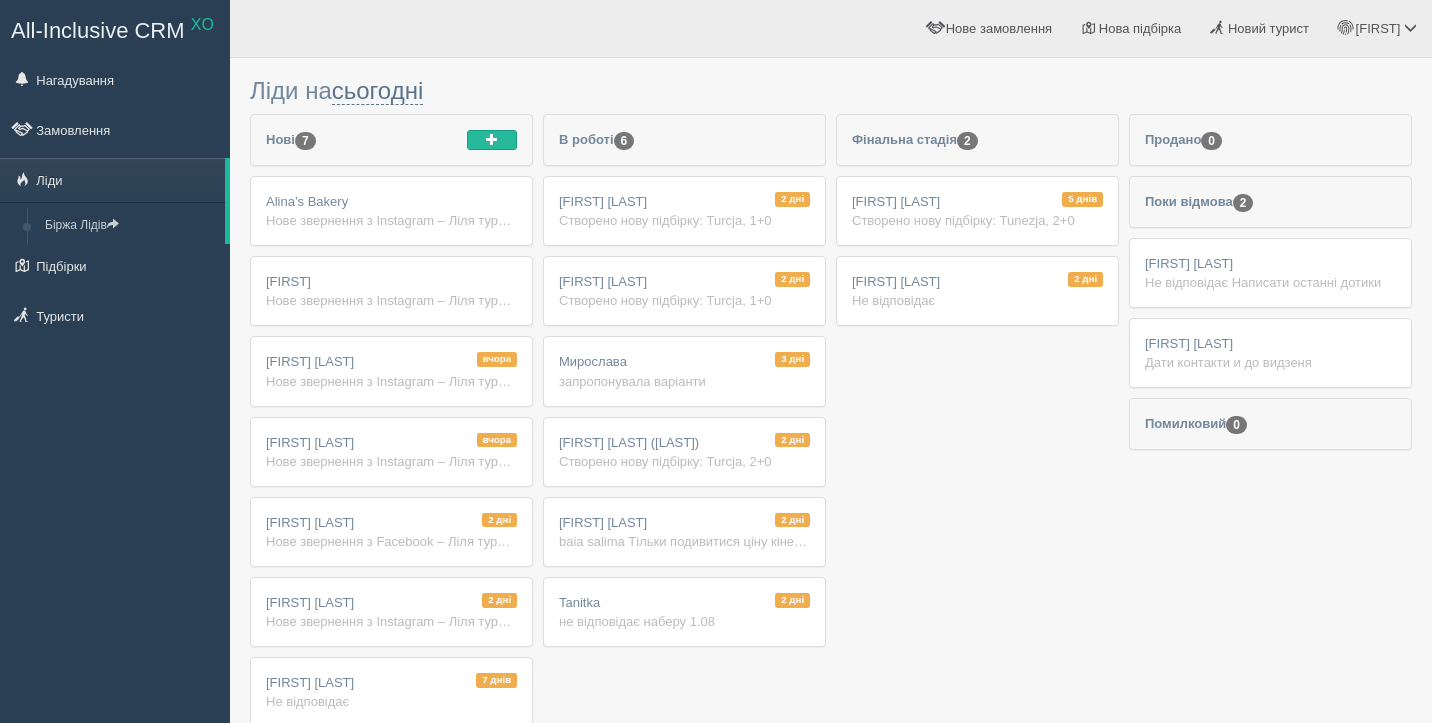 click on "[FIRST]
Нове звернення з Instagram – Ліля туреччина baia salima
Ім'я: [FIRST]
Телефон: [PHONE]
Реклама Instagram: baia salima ліди
які дати ви розглядаєте для подорожі?: 5 09 25 -11 09 25
на який меседжер зручно отримати пропозицію (telegram, viber, whatsapp)?: Telegram" at bounding box center (391, 291) 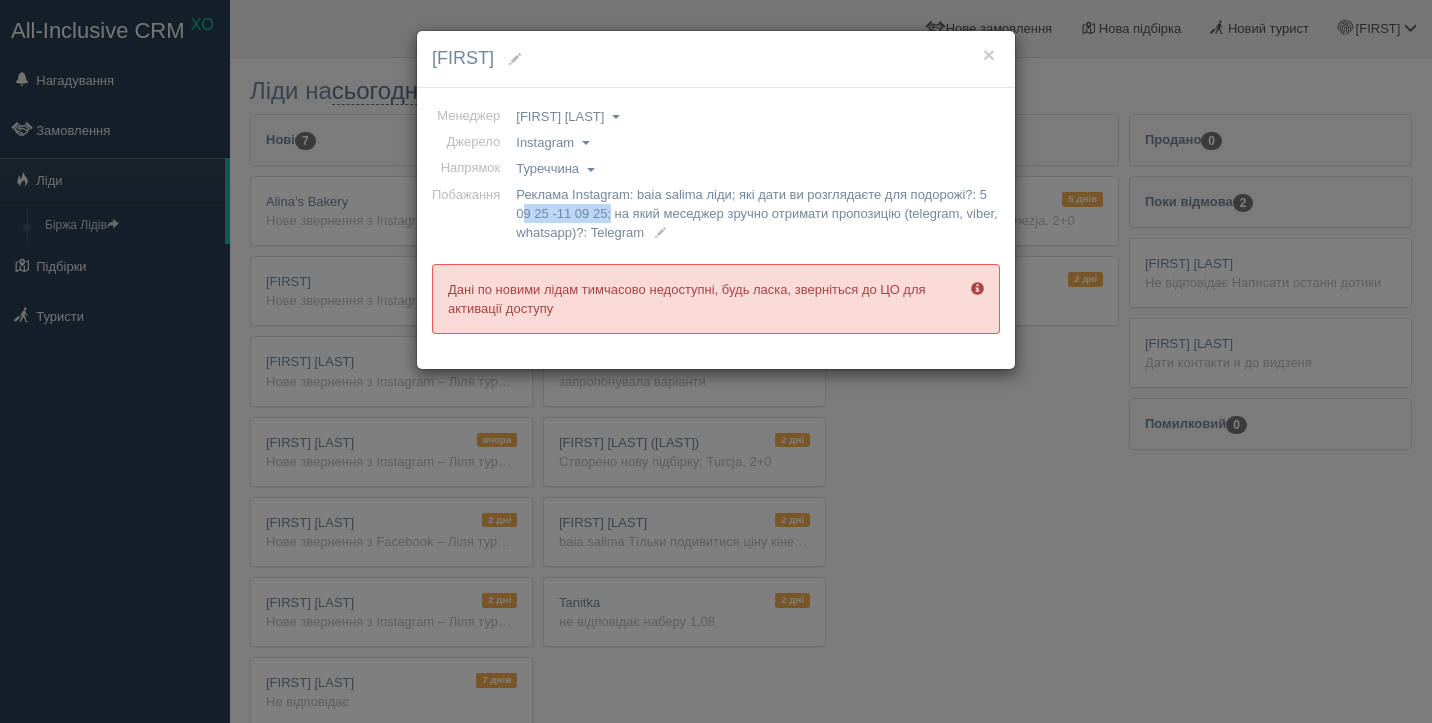 drag, startPoint x: 542, startPoint y: 213, endPoint x: 629, endPoint y: 213, distance: 87 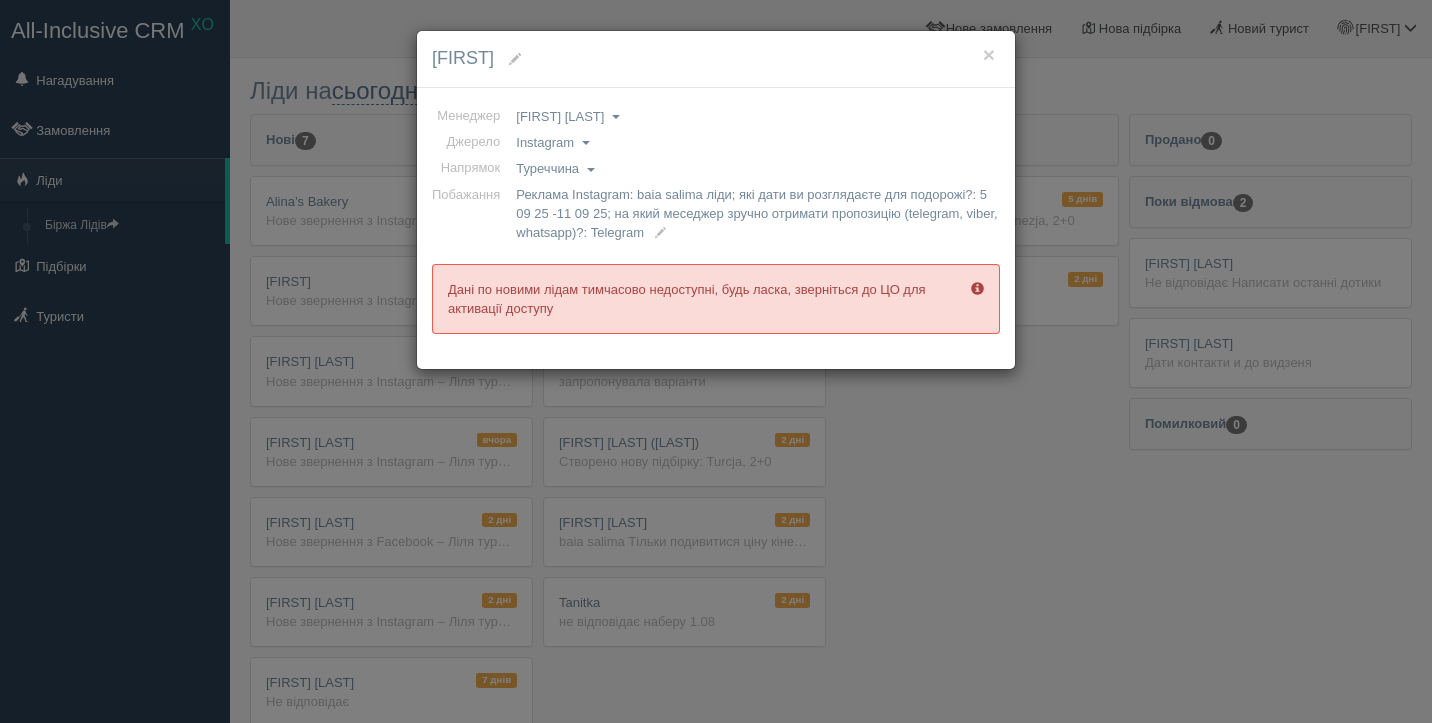 click on "Реклама Instagram: baia salima ліди; які дати ви розглядаєте для подорожі?: 5 09 25 -11 09 25; на який меседжер зручно отримати пропозицію (telegram, viber, whatsapp)?: Telegram" at bounding box center (754, 213) 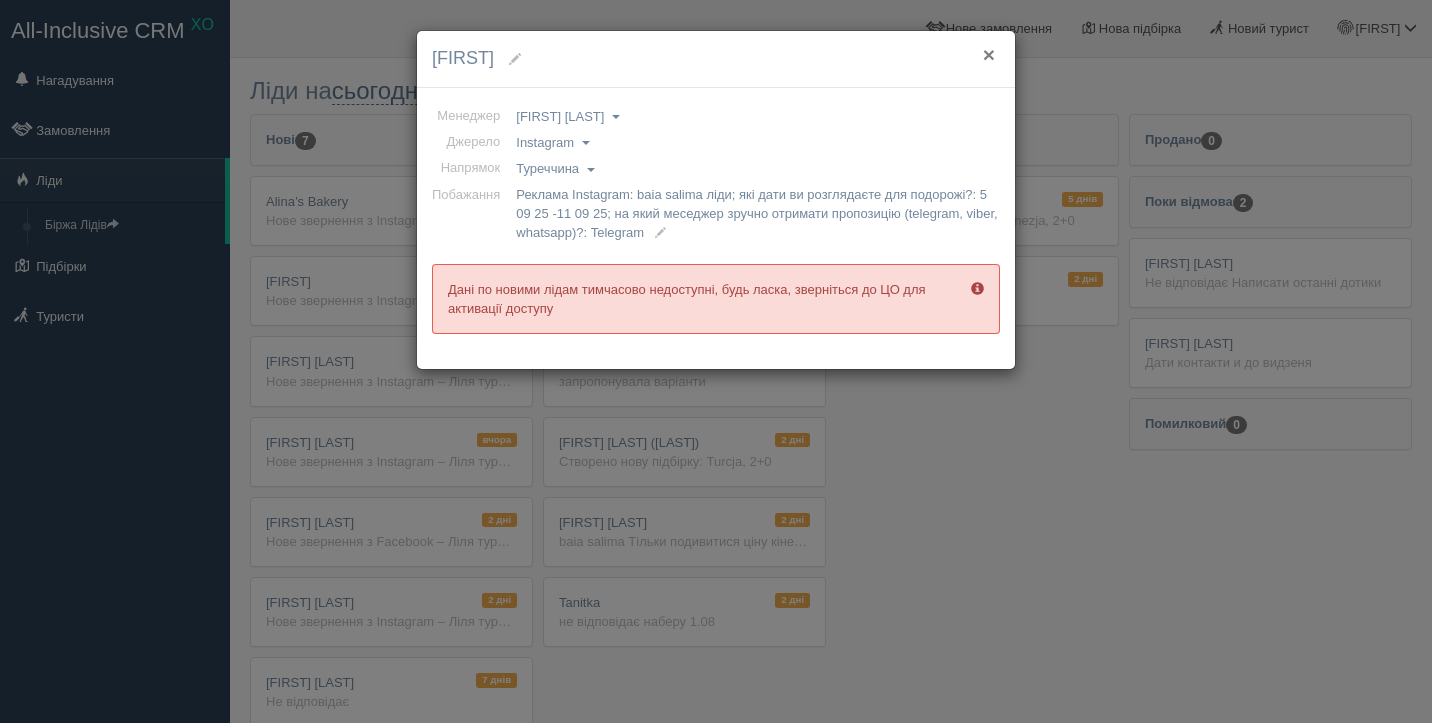 click on "×" at bounding box center [989, 54] 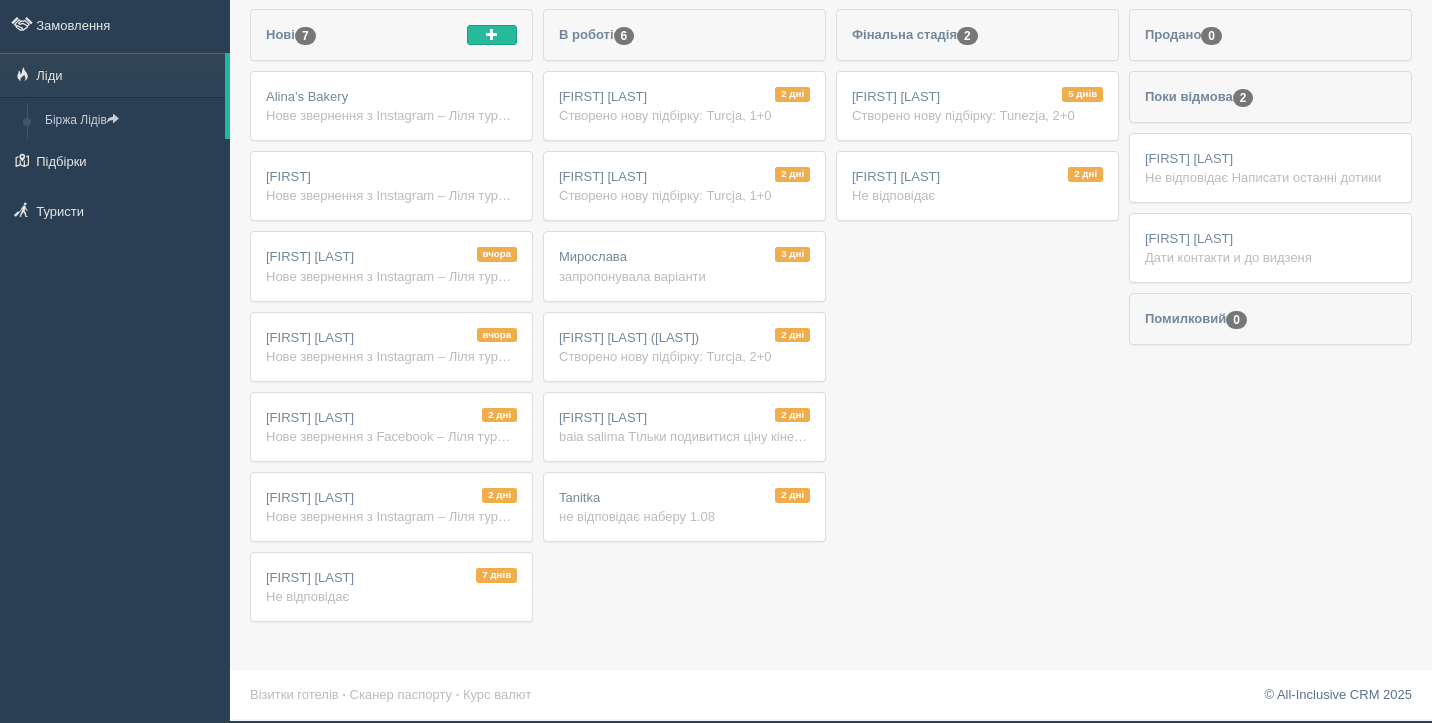 scroll, scrollTop: 0, scrollLeft: 0, axis: both 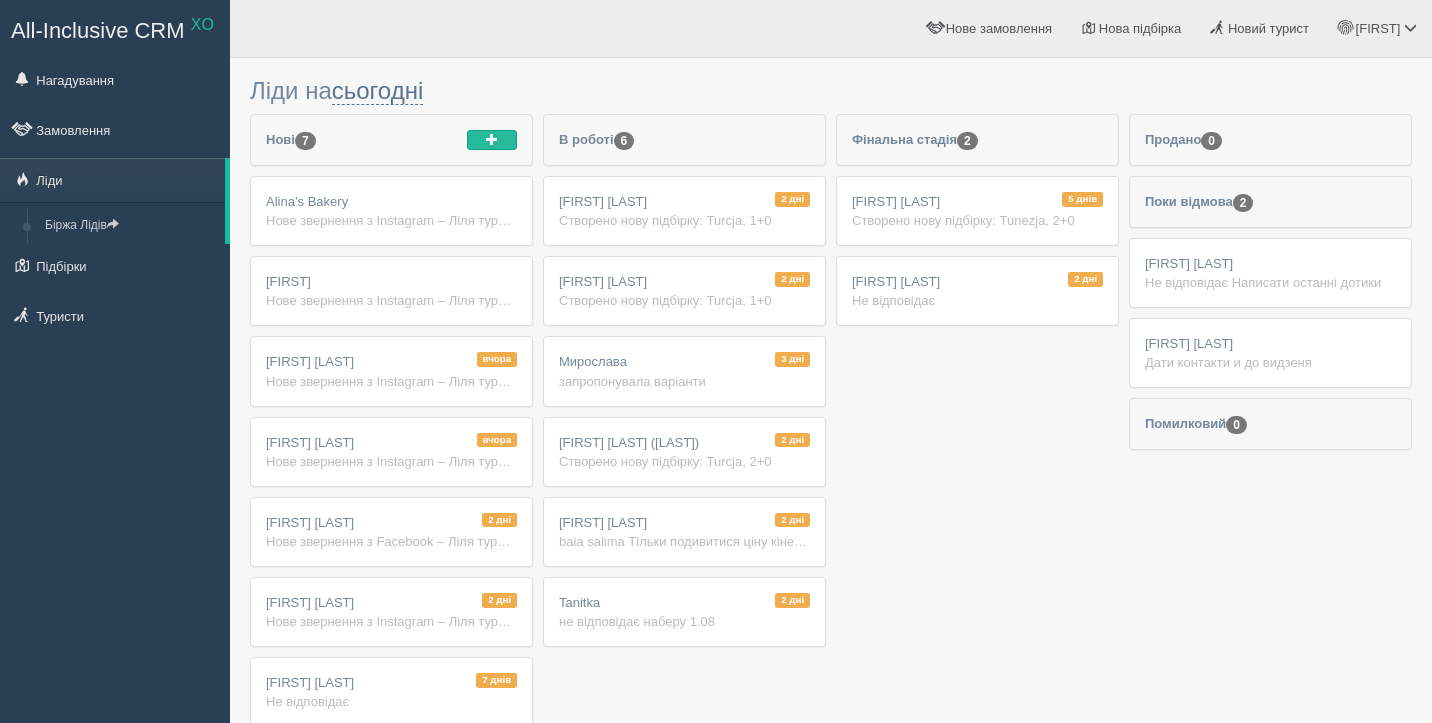 drag, startPoint x: 245, startPoint y: 71, endPoint x: 544, endPoint y: 99, distance: 300.30817 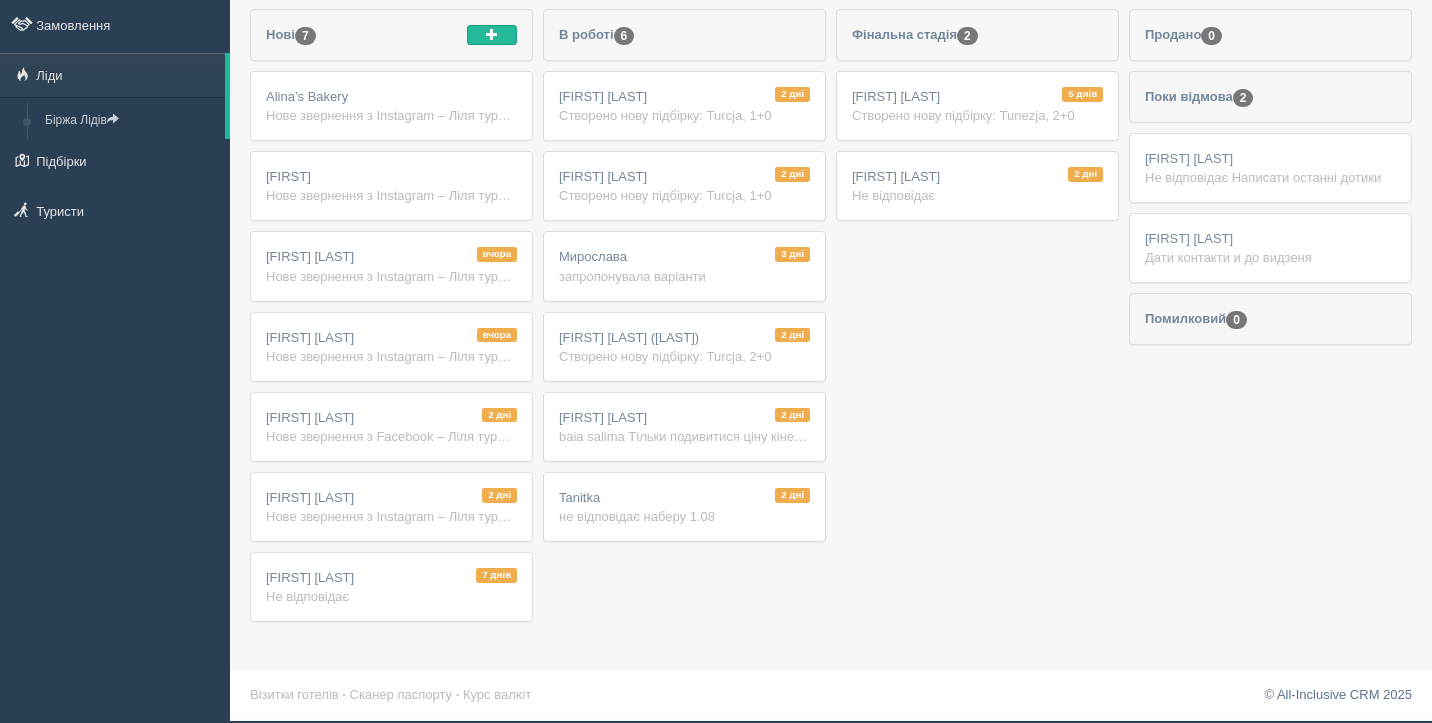 scroll, scrollTop: 0, scrollLeft: 0, axis: both 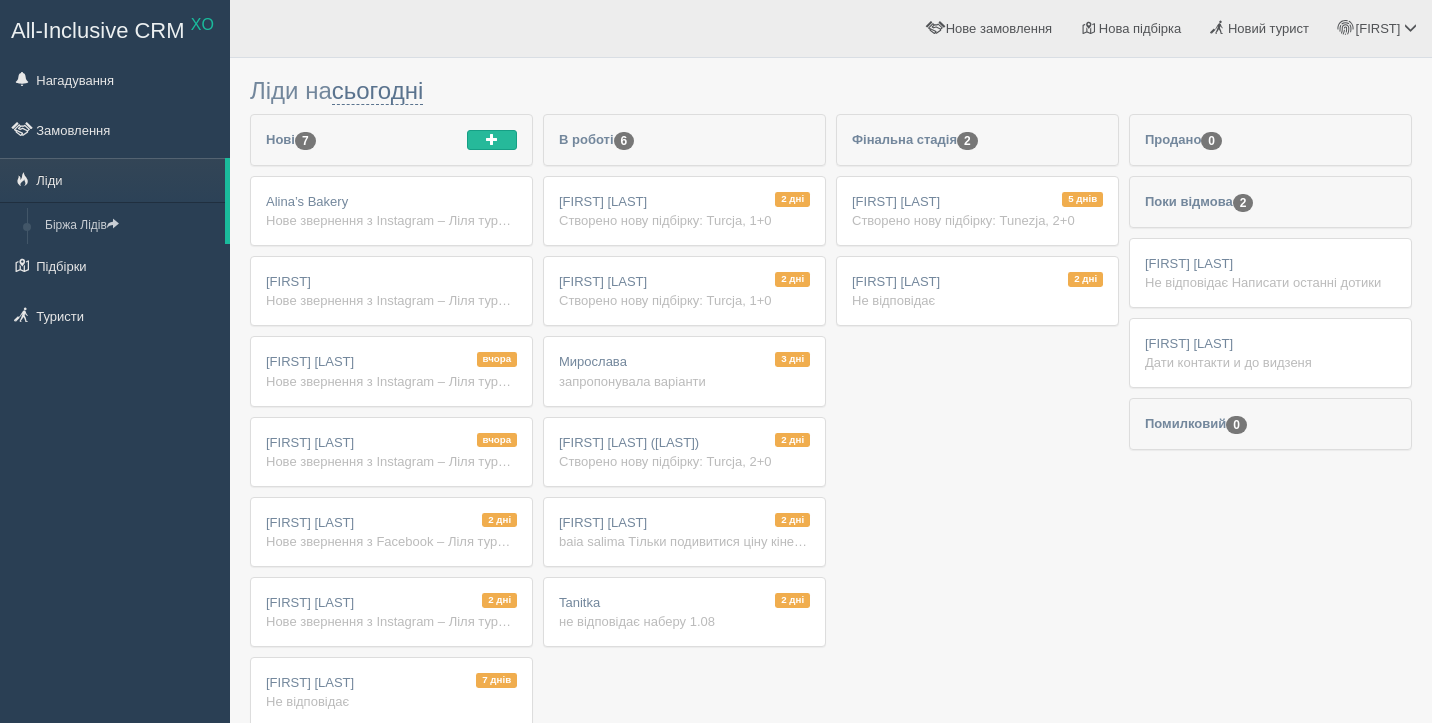 click on "All-Inclusive CRM
XO
Нагадування
Замовлення
Ліди" at bounding box center [115, 361] 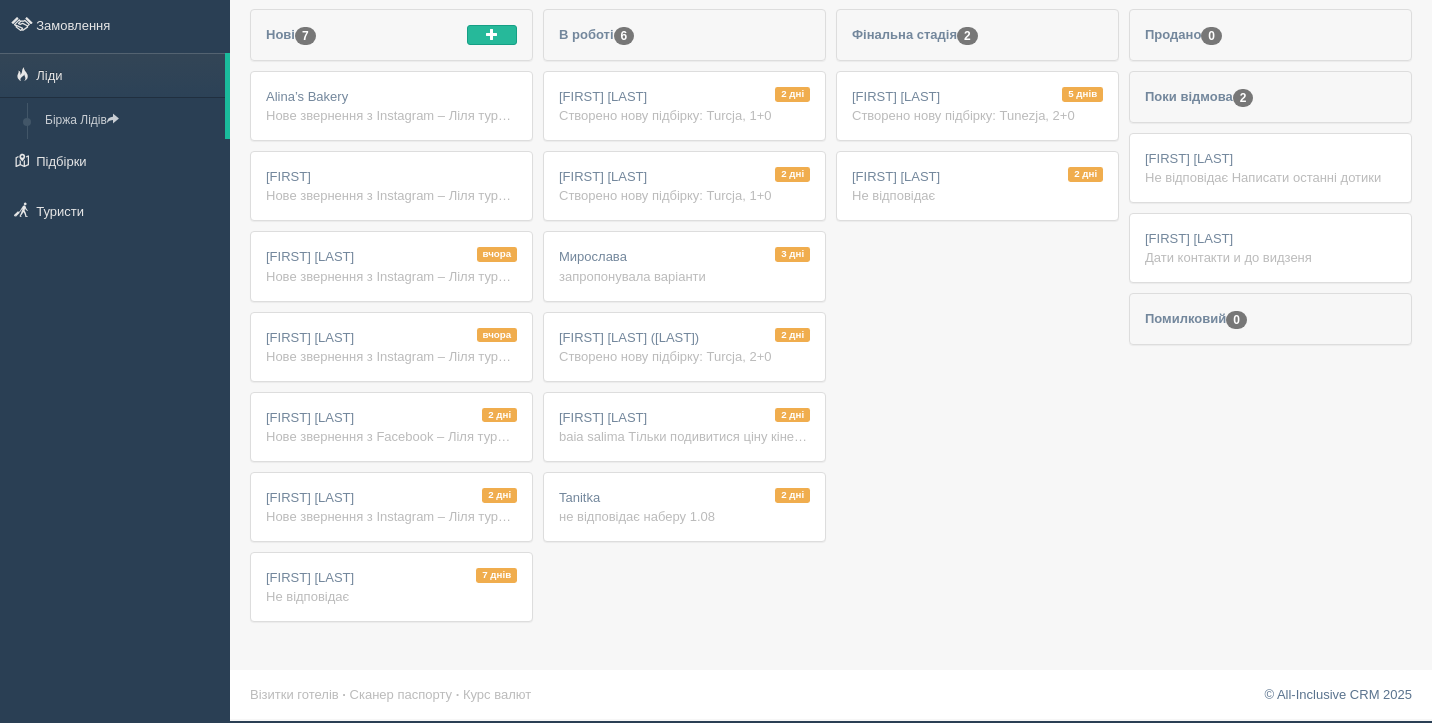 scroll, scrollTop: 0, scrollLeft: 0, axis: both 